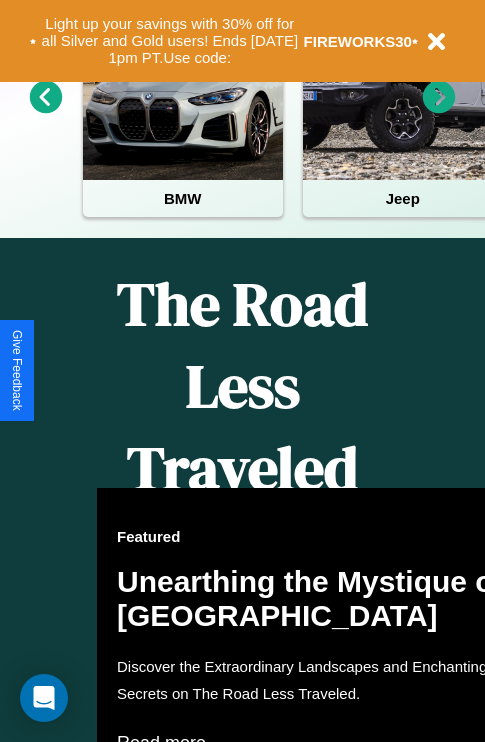 scroll, scrollTop: 817, scrollLeft: 0, axis: vertical 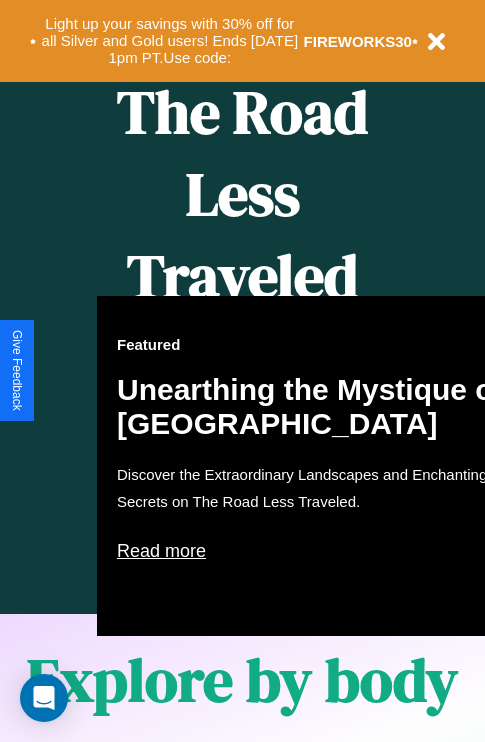 click on "Featured Unearthing the Mystique of Iceland Discover the Extraordinary Landscapes and Enchanting Secrets on The Road Less Traveled. Read more" at bounding box center [317, 466] 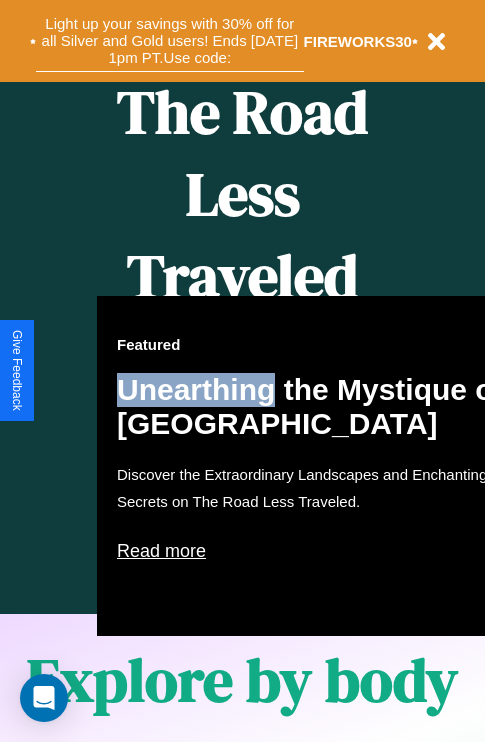 click on "Light up your savings with 30% off for all Silver and Gold users! Ends 8/1 at 1pm PT.  Use code:" at bounding box center [170, 41] 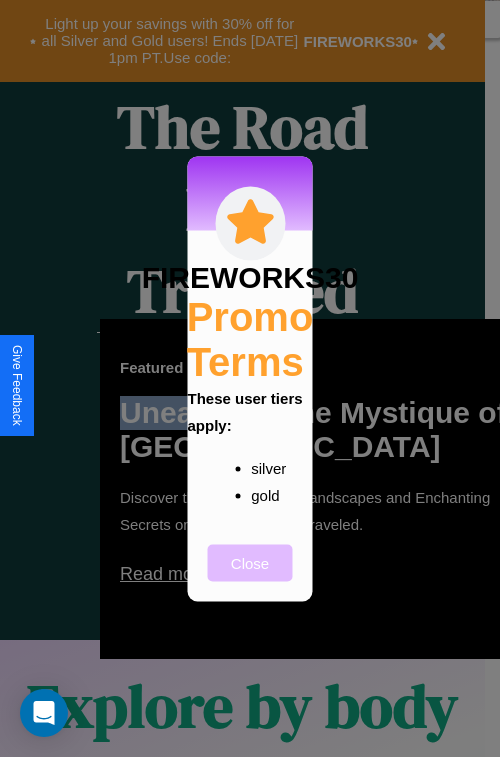 click on "Close" at bounding box center (250, 562) 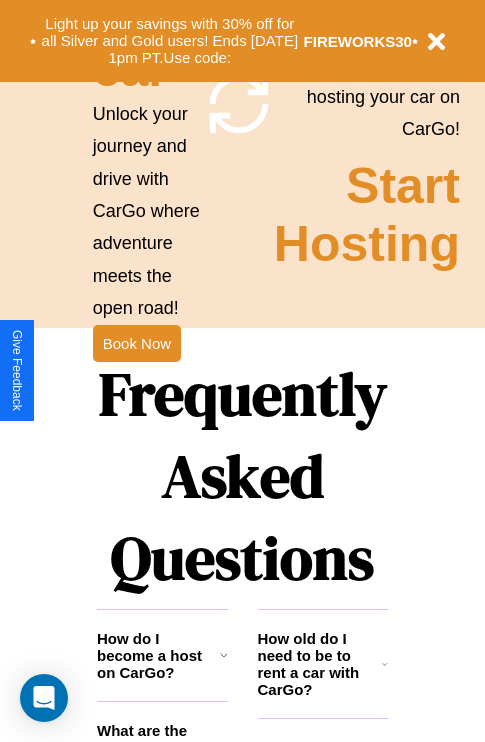 scroll, scrollTop: 1947, scrollLeft: 0, axis: vertical 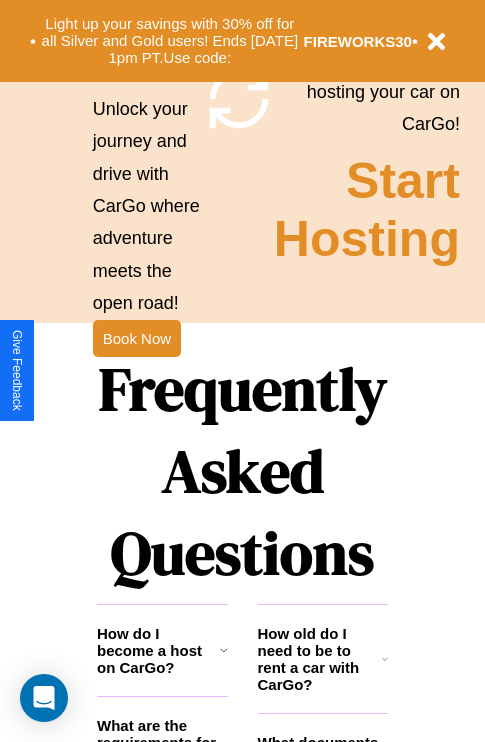 click on "Frequently Asked Questions" at bounding box center (242, 471) 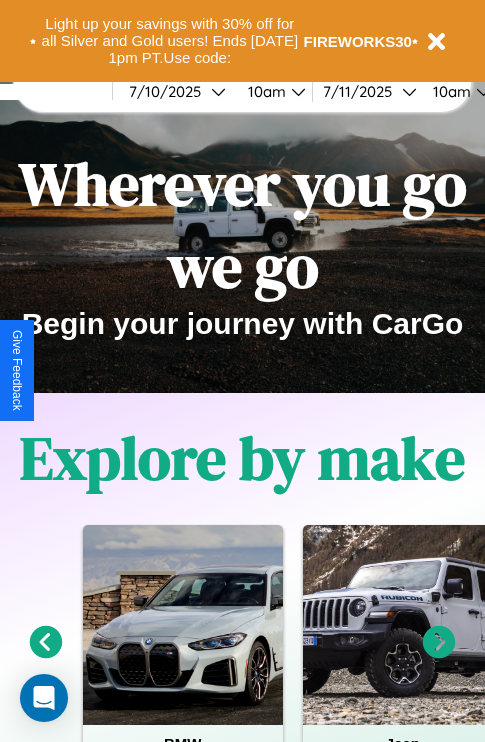 scroll, scrollTop: 0, scrollLeft: 0, axis: both 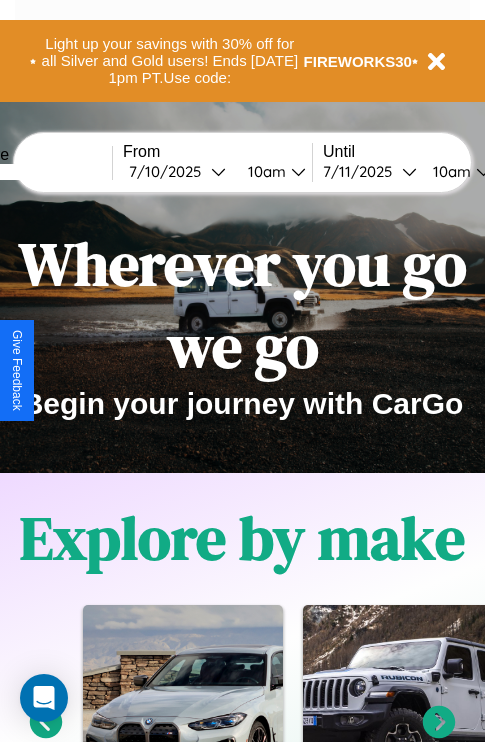 click at bounding box center [37, 172] 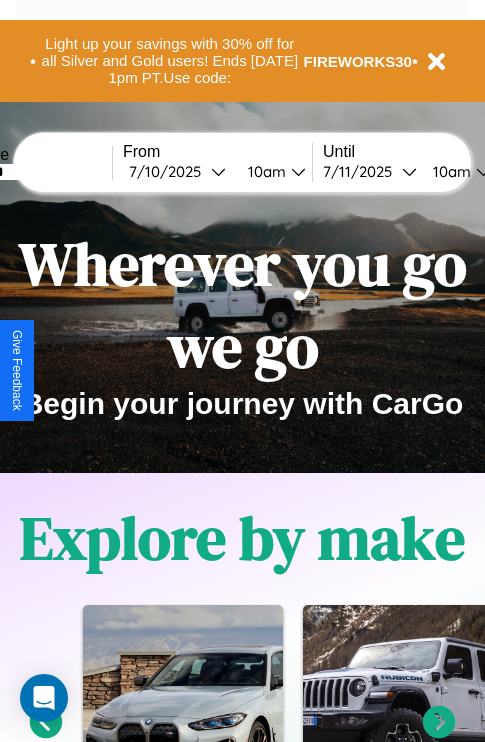 type on "*******" 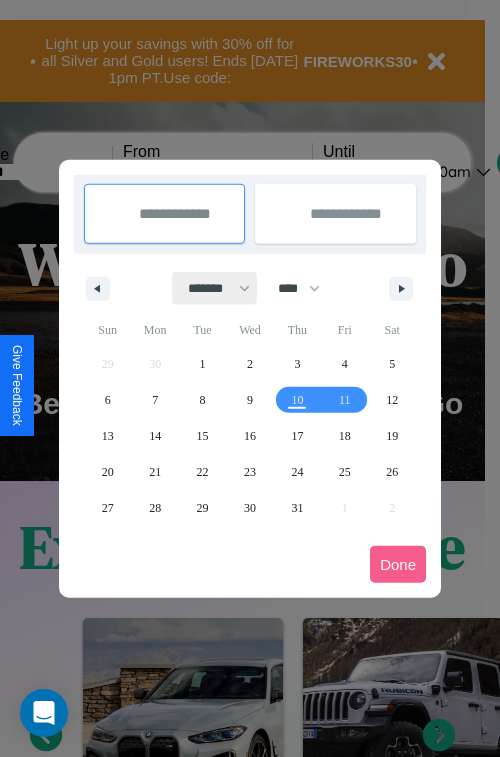 click on "******* ******** ***** ***** *** **** **** ****** ********* ******* ******** ********" at bounding box center (215, 288) 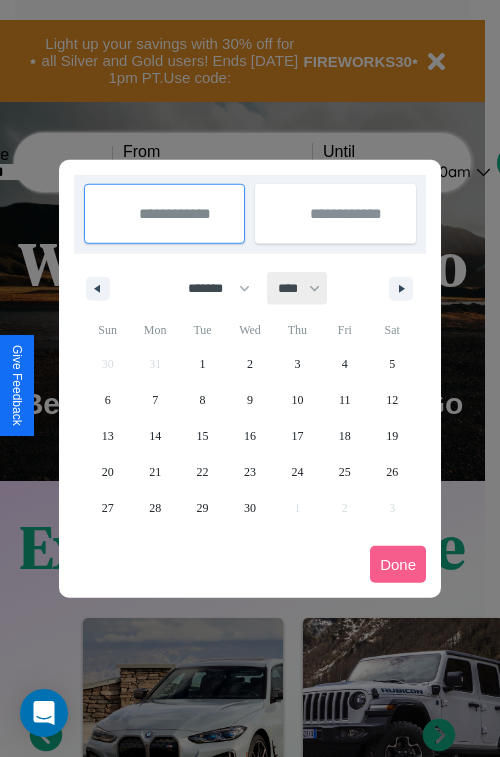 click on "**** **** **** **** **** **** **** **** **** **** **** **** **** **** **** **** **** **** **** **** **** **** **** **** **** **** **** **** **** **** **** **** **** **** **** **** **** **** **** **** **** **** **** **** **** **** **** **** **** **** **** **** **** **** **** **** **** **** **** **** **** **** **** **** **** **** **** **** **** **** **** **** **** **** **** **** **** **** **** **** **** **** **** **** **** **** **** **** **** **** **** **** **** **** **** **** **** **** **** **** **** **** **** **** **** **** **** **** **** **** **** **** **** **** **** **** **** **** **** **** ****" at bounding box center [298, 288] 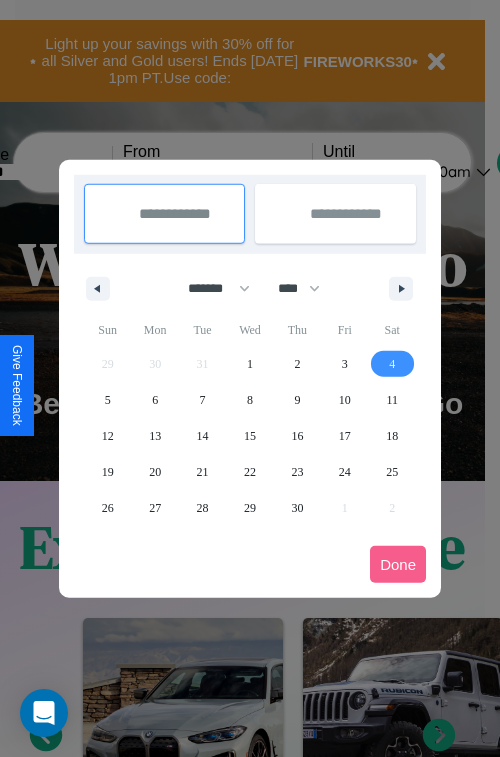 click on "4" at bounding box center [392, 364] 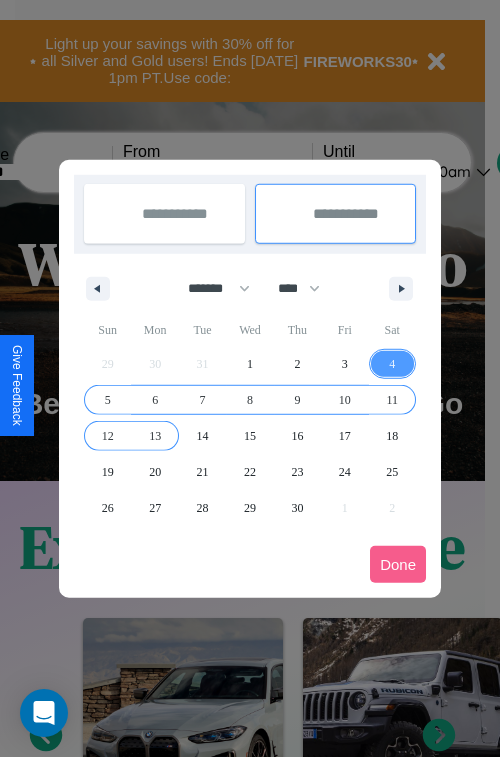 click on "13" at bounding box center [155, 436] 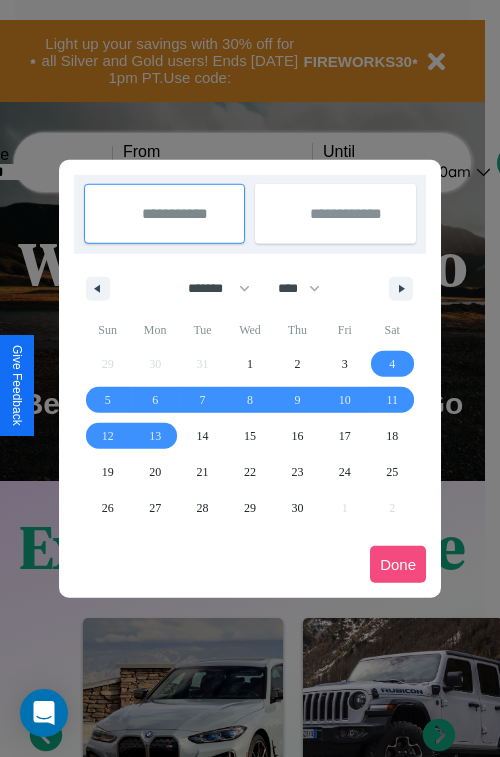 click on "Done" at bounding box center [398, 564] 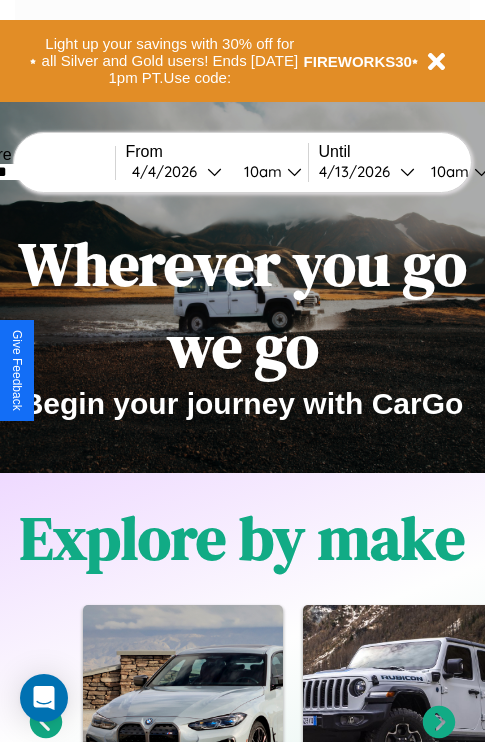 click on "10am" at bounding box center (260, 171) 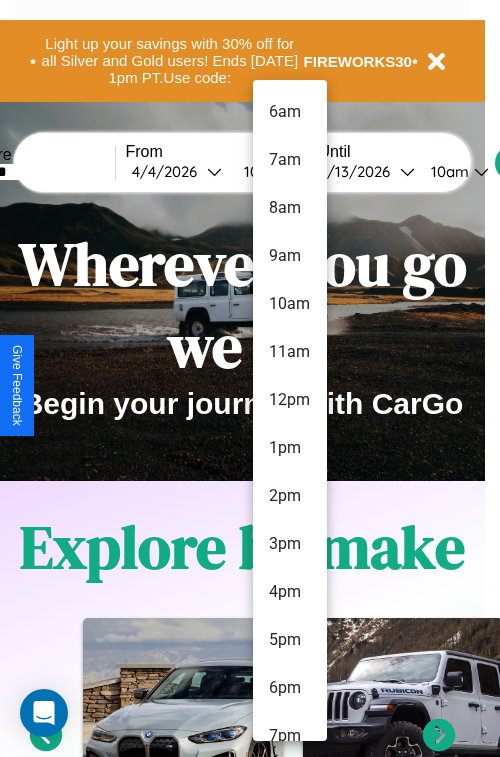 click on "4pm" at bounding box center [290, 592] 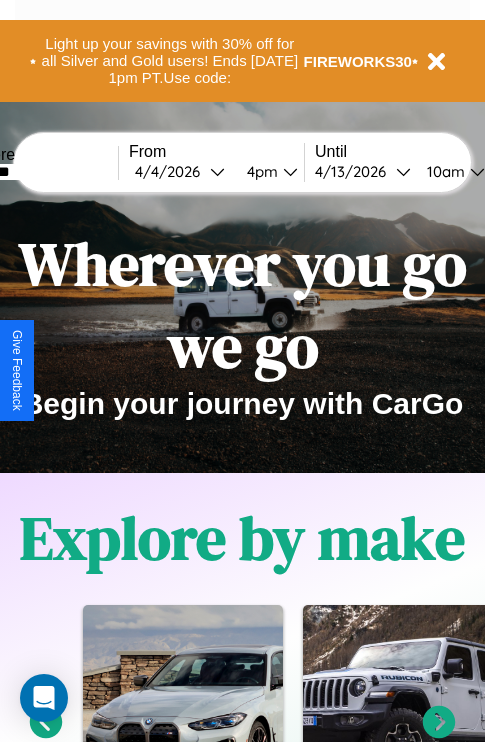 scroll, scrollTop: 0, scrollLeft: 68, axis: horizontal 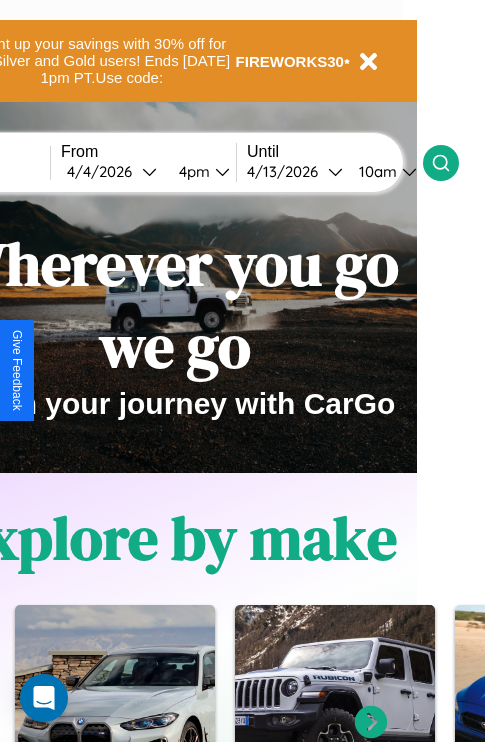 click 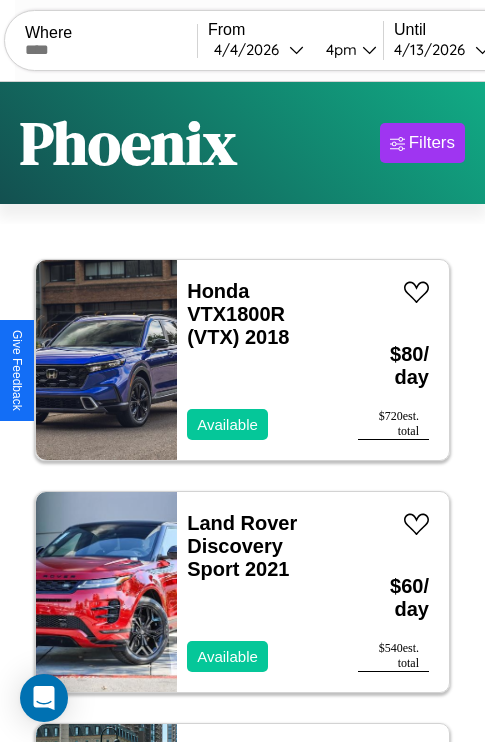 scroll, scrollTop: 95, scrollLeft: 0, axis: vertical 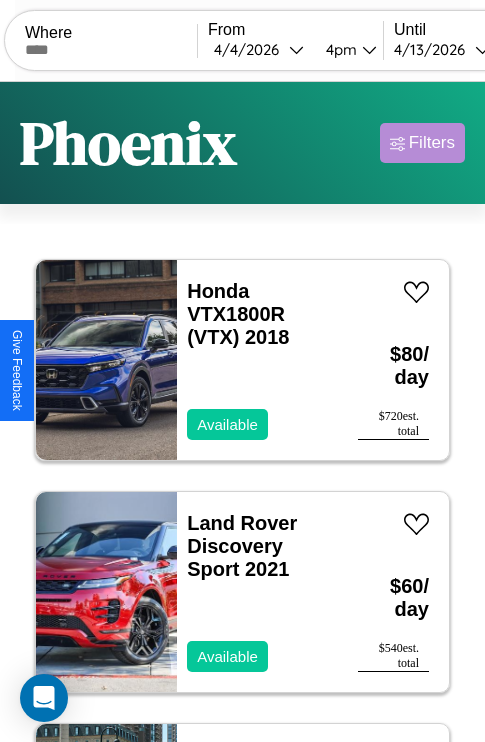 click on "Filters" at bounding box center (432, 143) 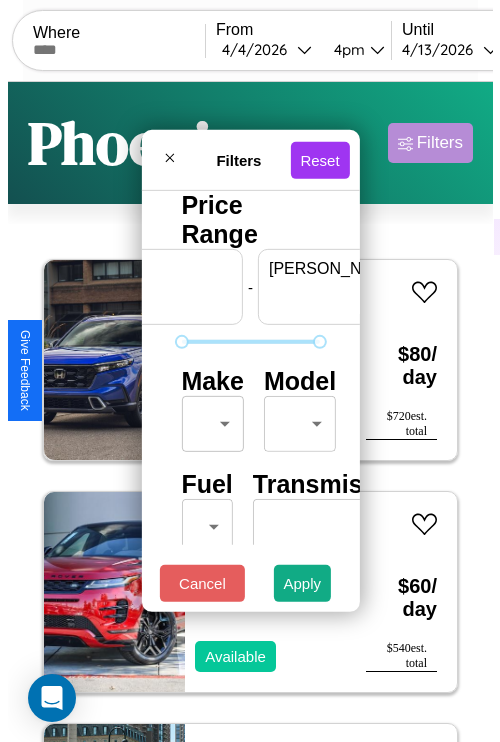 scroll, scrollTop: 0, scrollLeft: 124, axis: horizontal 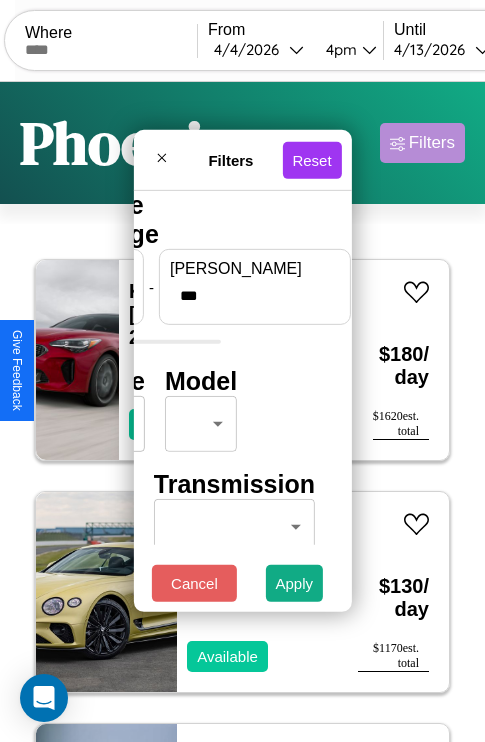 type on "***" 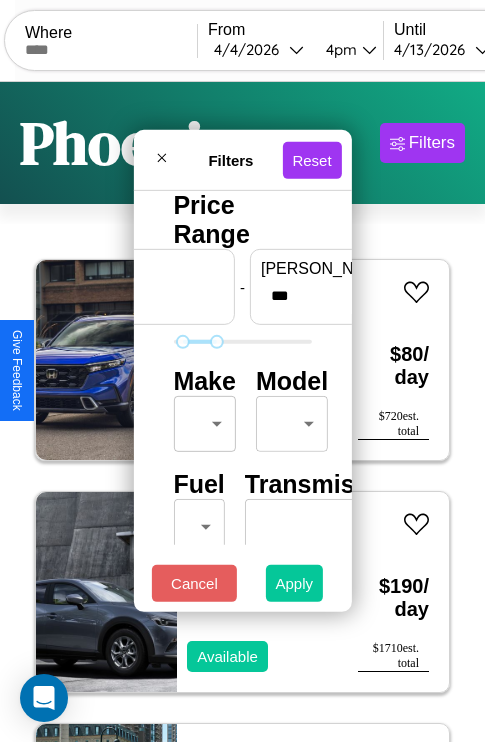 type on "**" 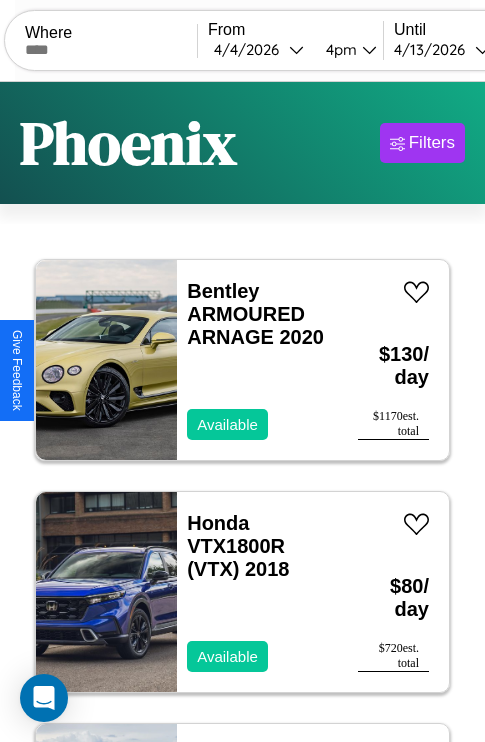 scroll, scrollTop: 79, scrollLeft: 0, axis: vertical 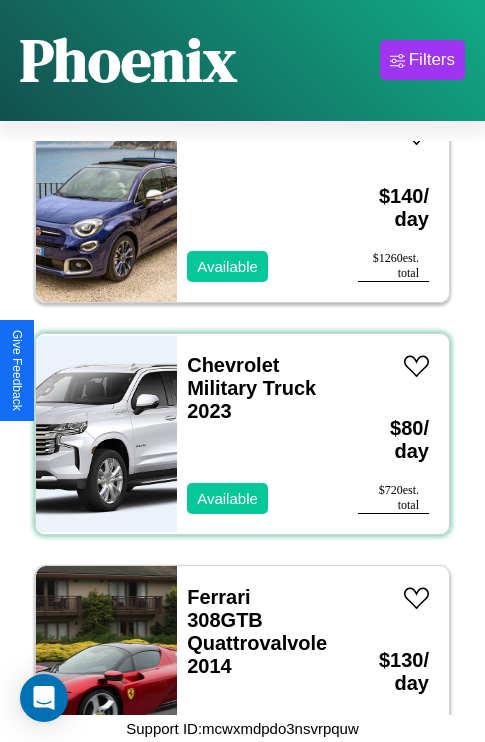 click on "Chevrolet   Military Truck   2023 Available" at bounding box center (257, 434) 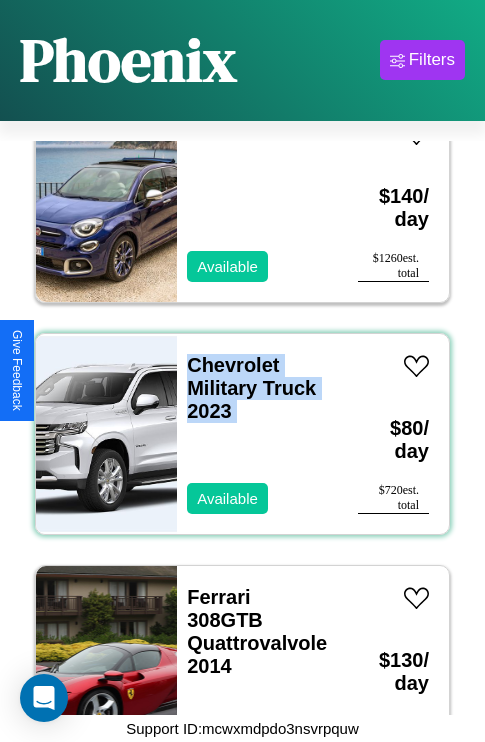 click on "Chevrolet   Military Truck   2023 Available" at bounding box center [257, 434] 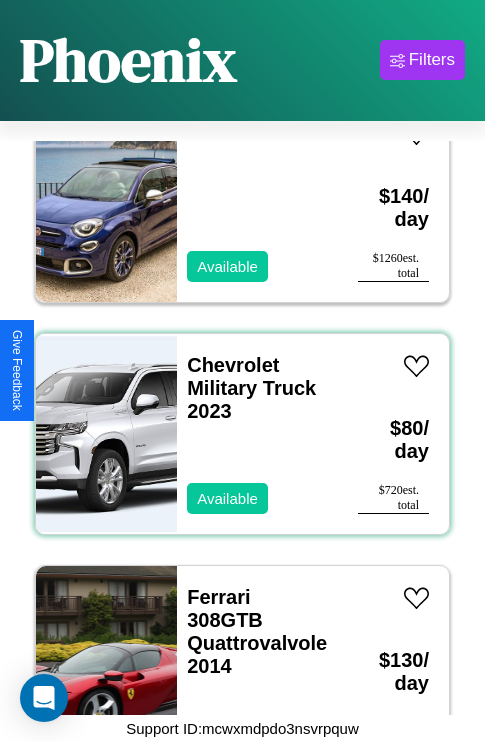 click on "Chevrolet   Military Truck   2023 Available" at bounding box center [257, 434] 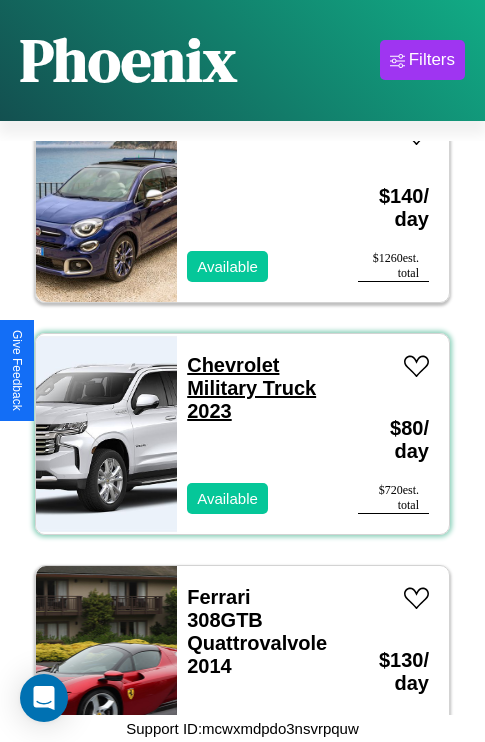 click on "Chevrolet   Military Truck   2023" at bounding box center [251, 388] 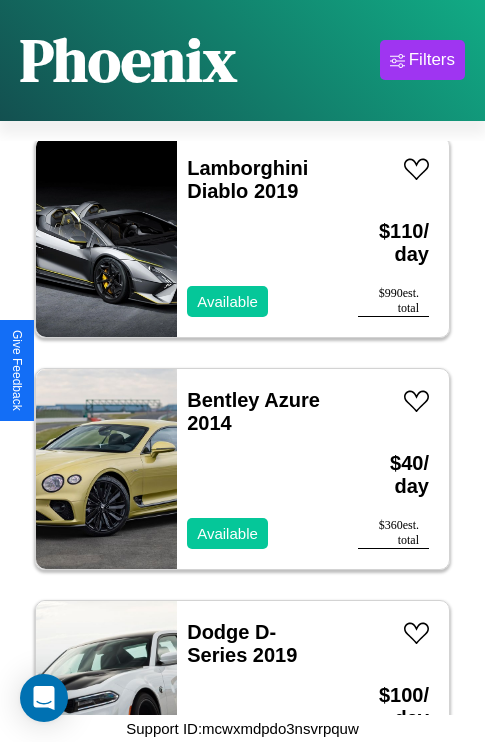 scroll, scrollTop: 19563, scrollLeft: 0, axis: vertical 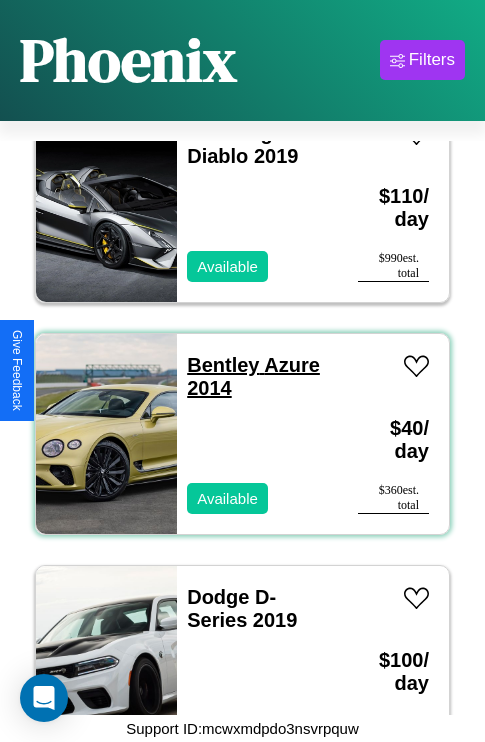 click on "Bentley   Azure   2014" at bounding box center [253, 376] 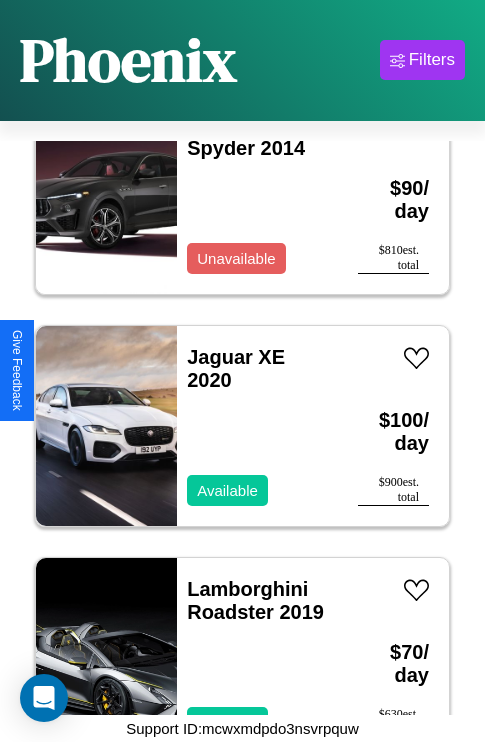 scroll, scrollTop: 12371, scrollLeft: 0, axis: vertical 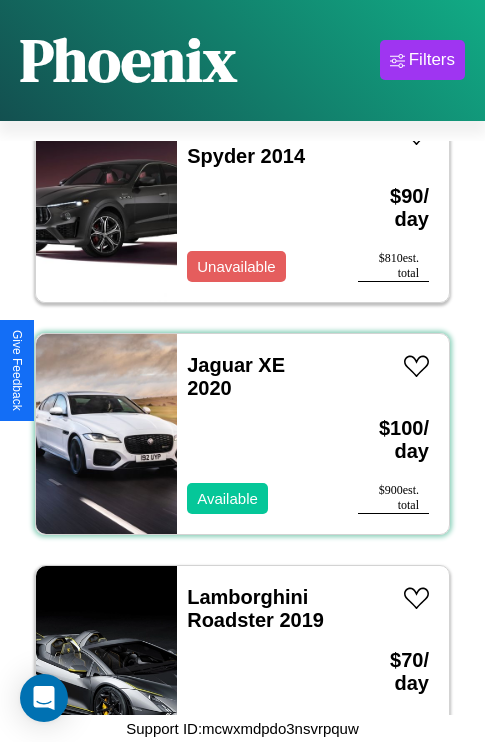 click on "Jaguar   XE   2020 Available" at bounding box center (257, 434) 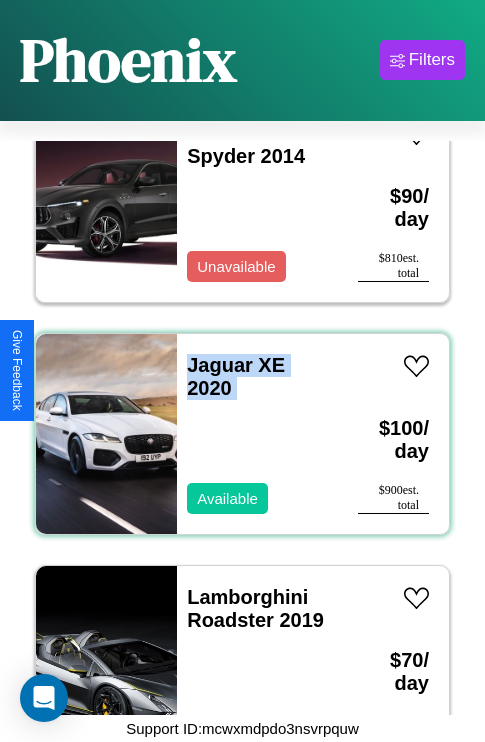 click on "Jaguar   XE   2020 Available" at bounding box center [257, 434] 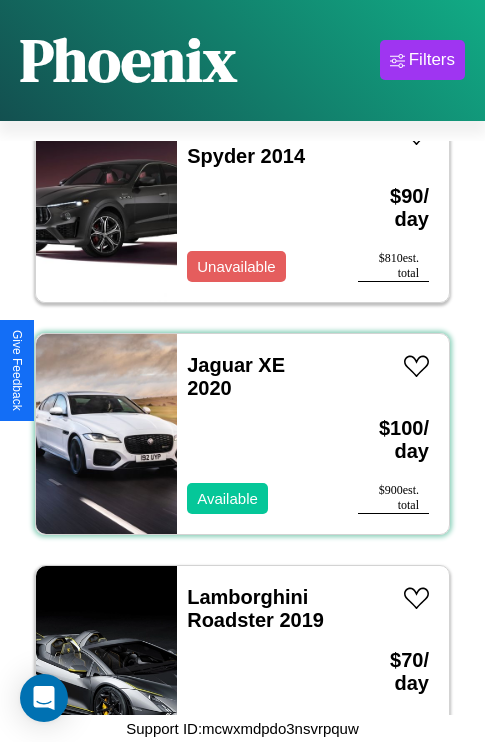 click on "Jaguar   XE   2020 Available" at bounding box center [257, 434] 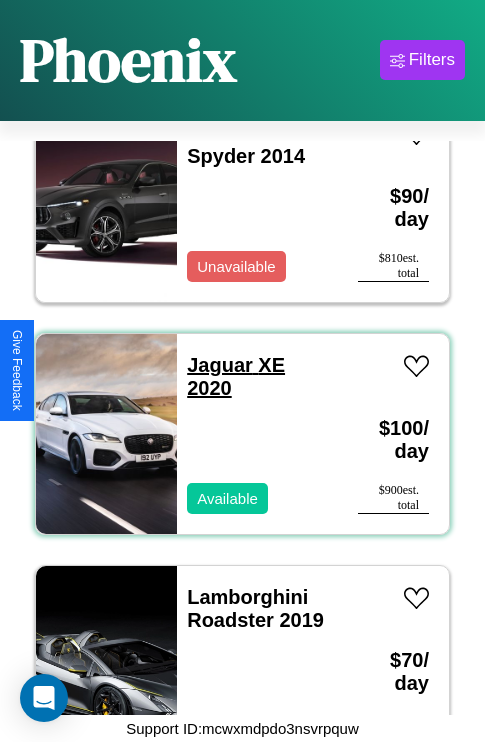 click on "Jaguar   XE   2020" at bounding box center (236, 376) 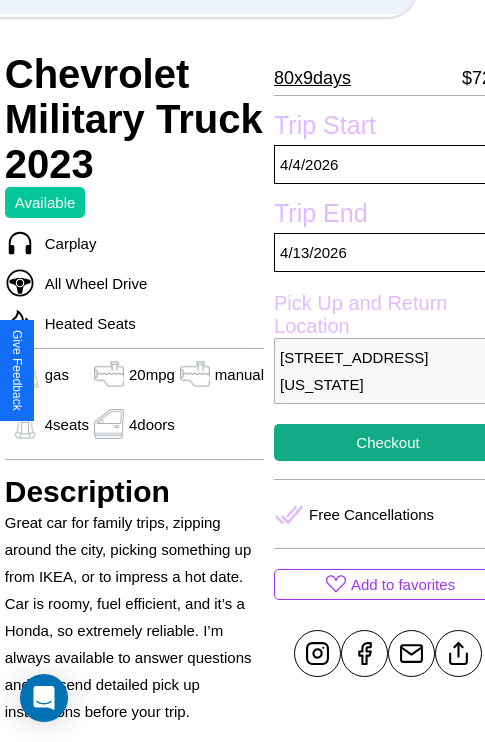 scroll, scrollTop: 407, scrollLeft: 68, axis: both 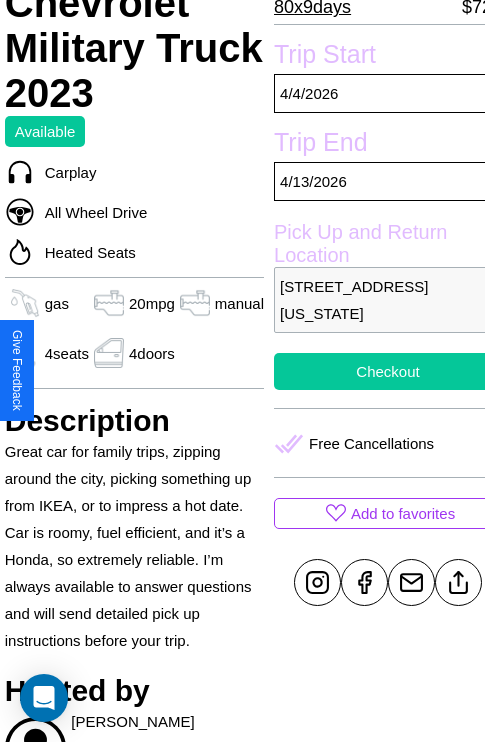 click on "Checkout" at bounding box center [388, 371] 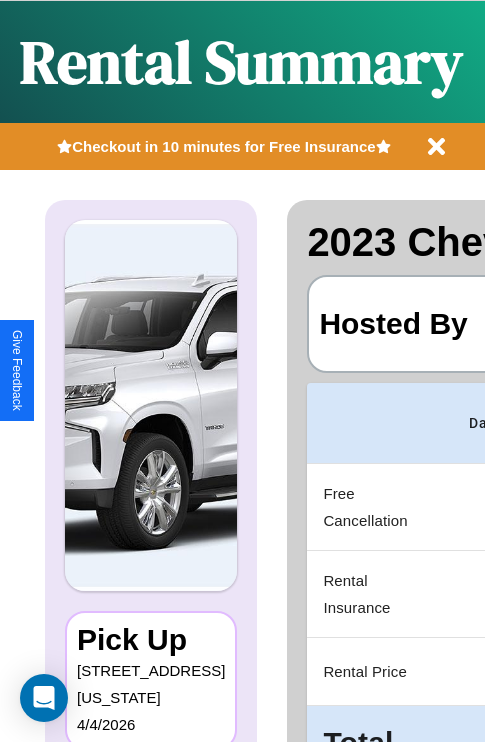 scroll, scrollTop: 0, scrollLeft: 378, axis: horizontal 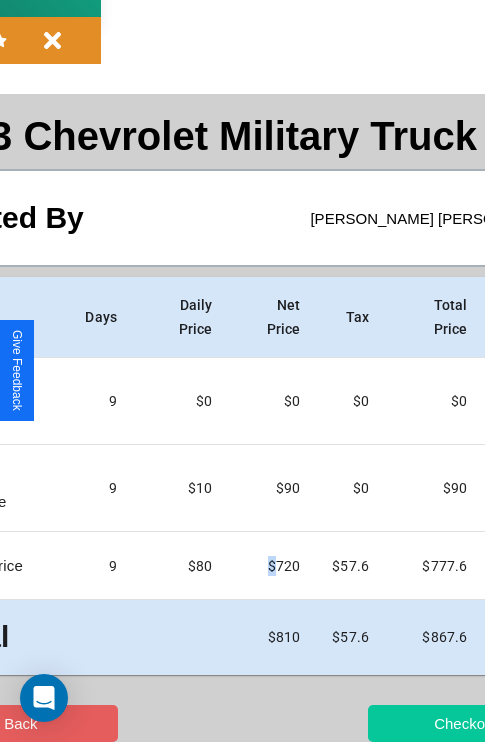 click on "Checkout" at bounding box center [465, 723] 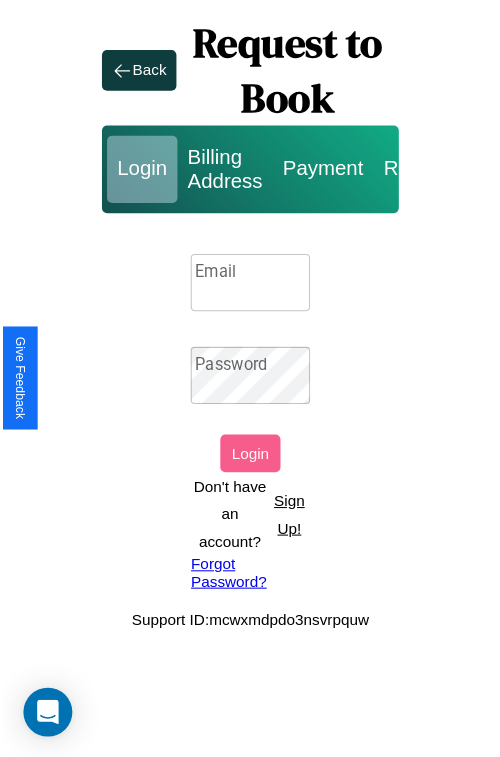 scroll, scrollTop: 0, scrollLeft: 0, axis: both 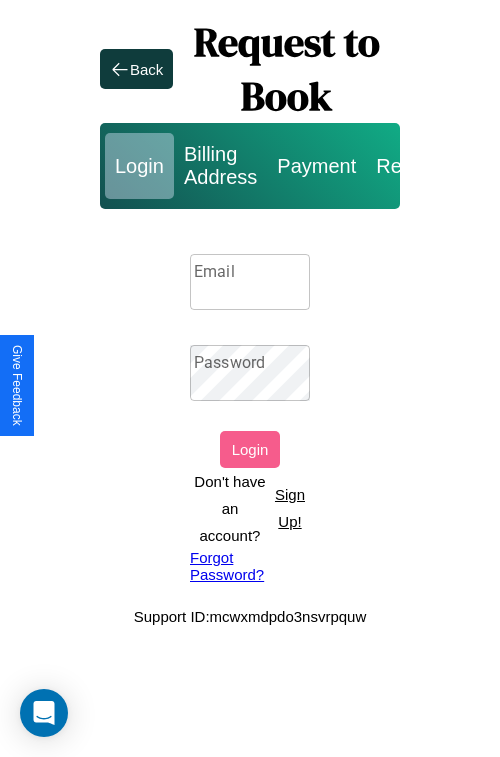 click on "Email" at bounding box center (250, 282) 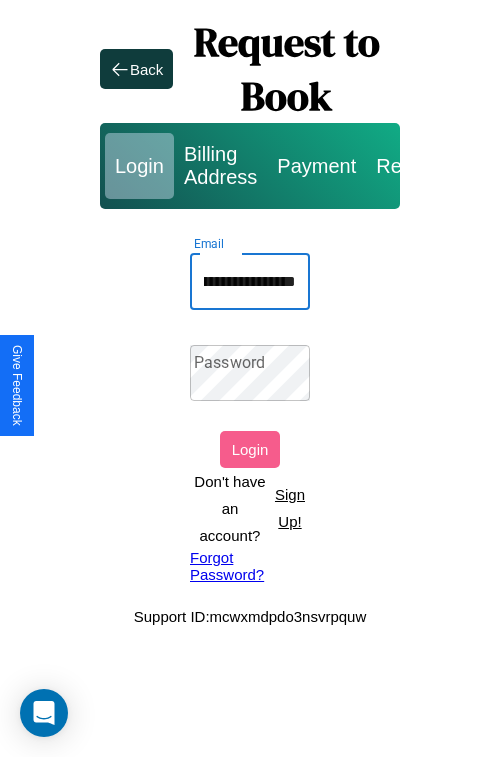 scroll, scrollTop: 0, scrollLeft: 101, axis: horizontal 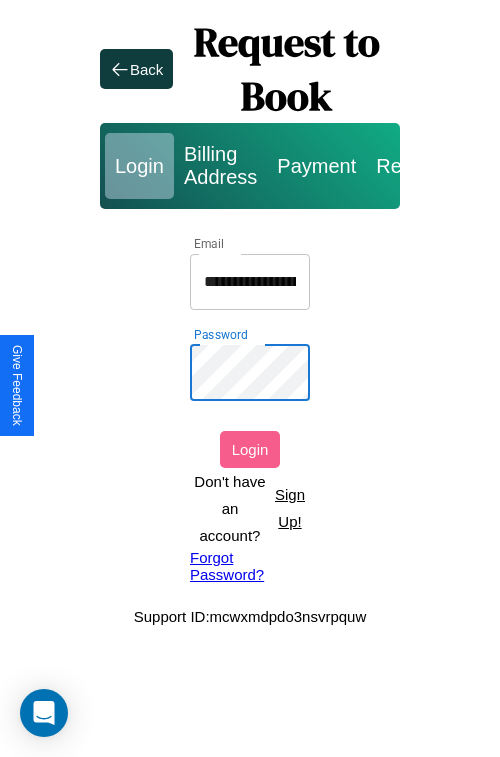 click on "Login" at bounding box center (250, 449) 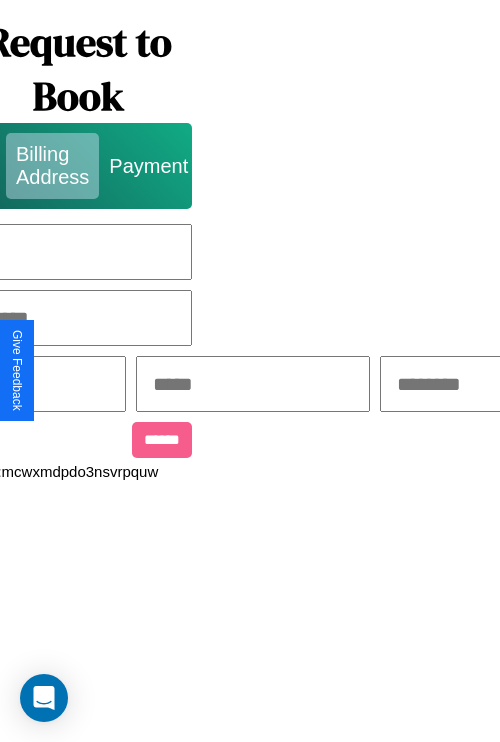 scroll, scrollTop: 0, scrollLeft: 517, axis: horizontal 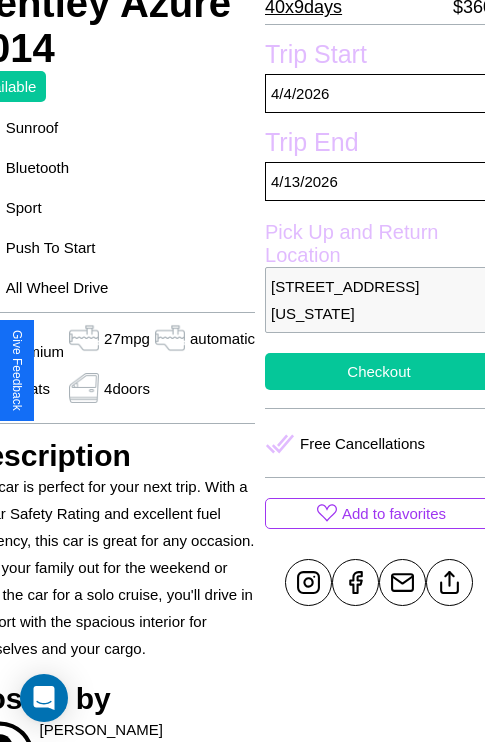 click on "Checkout" at bounding box center [379, 371] 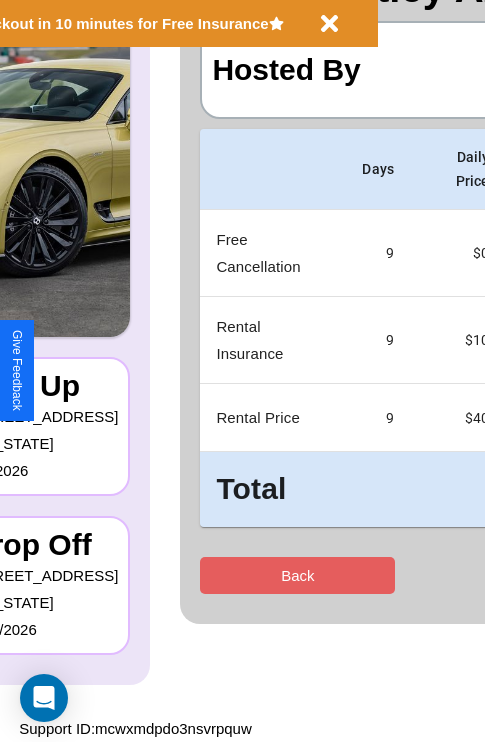 scroll, scrollTop: 0, scrollLeft: 0, axis: both 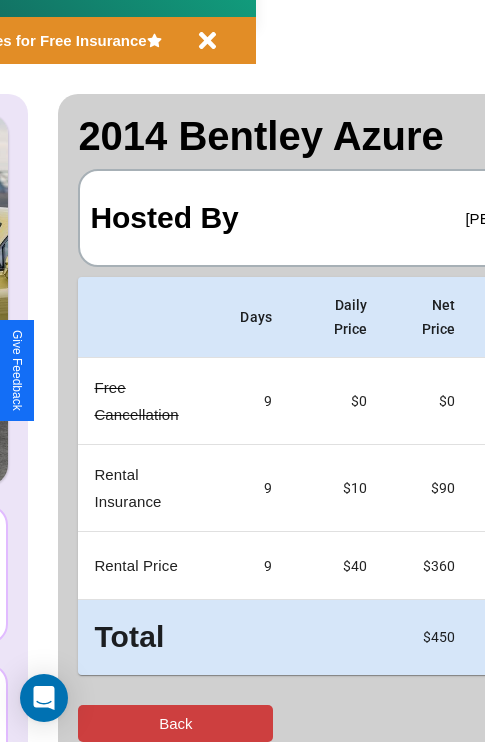 click on "Back" at bounding box center (175, 723) 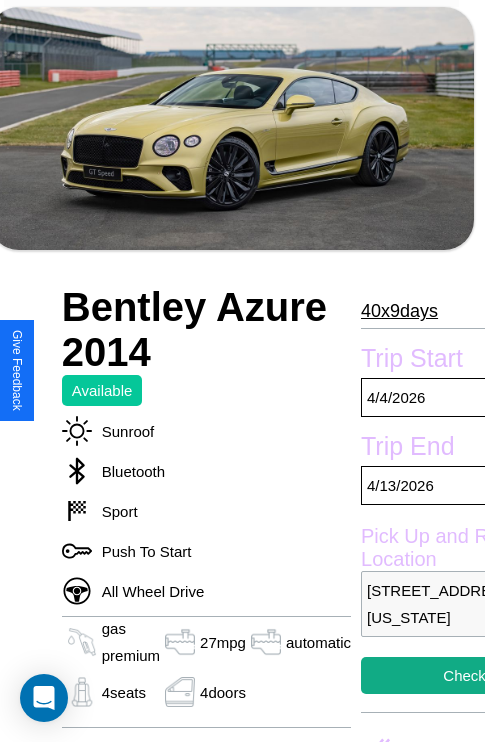 scroll, scrollTop: 589, scrollLeft: 87, axis: both 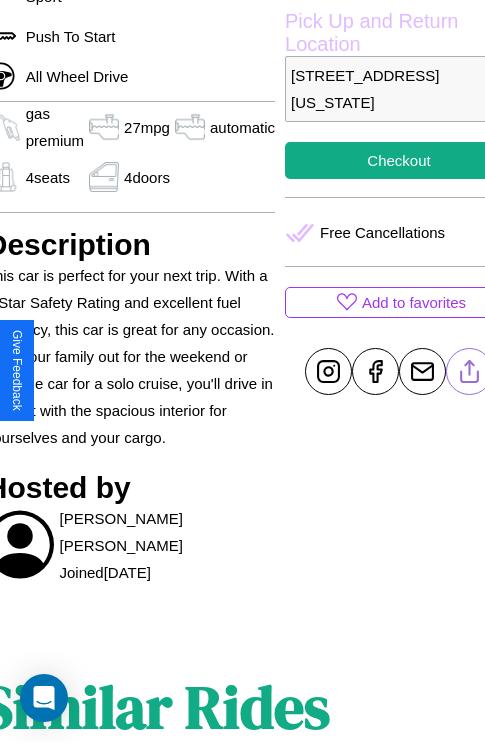 click 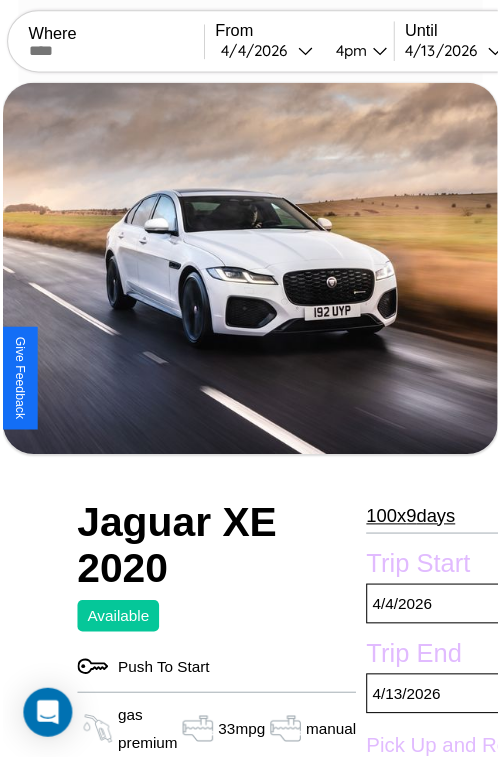 scroll, scrollTop: 641, scrollLeft: 91, axis: both 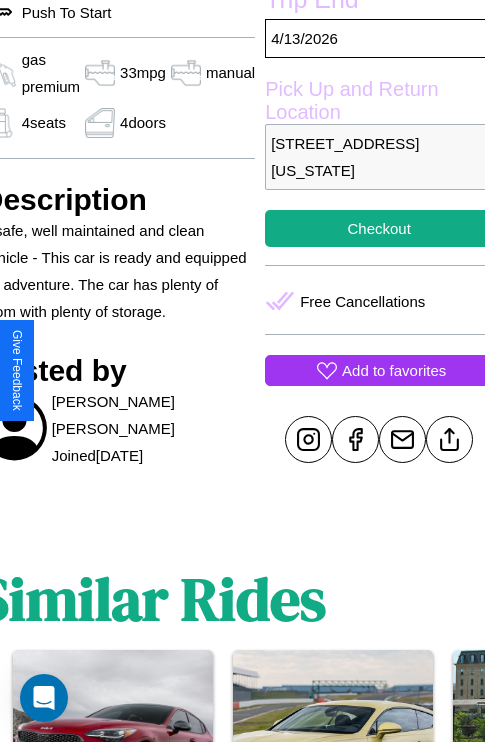 click on "Add to favorites" at bounding box center (394, 370) 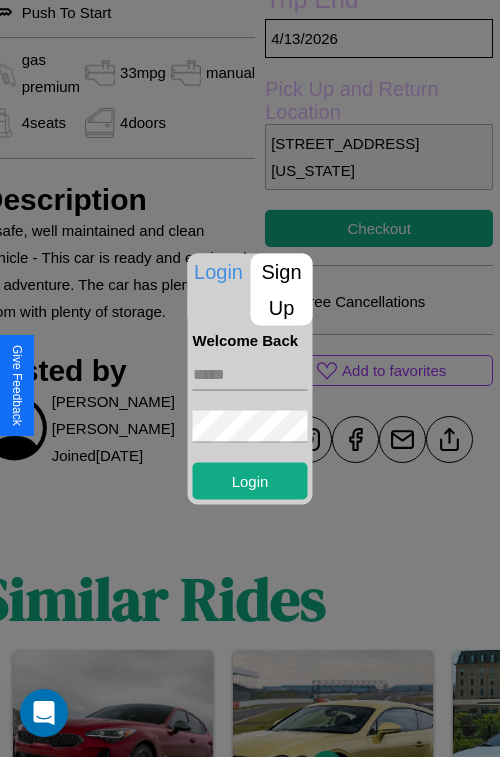 click on "Sign Up" at bounding box center [282, 289] 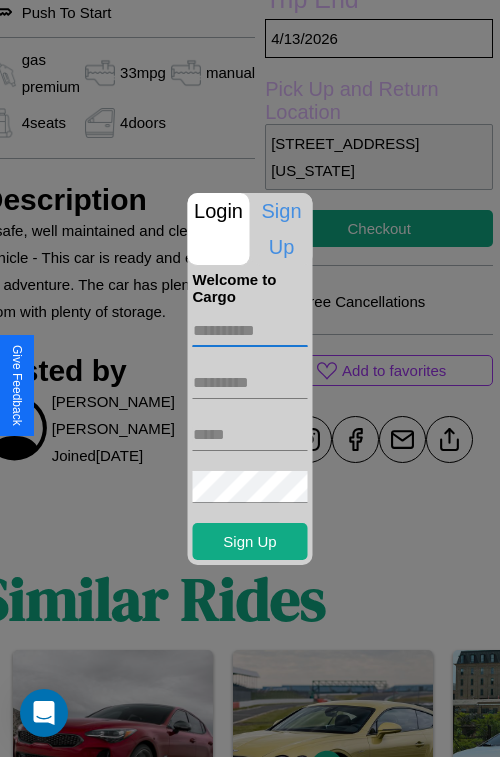 click at bounding box center (250, 331) 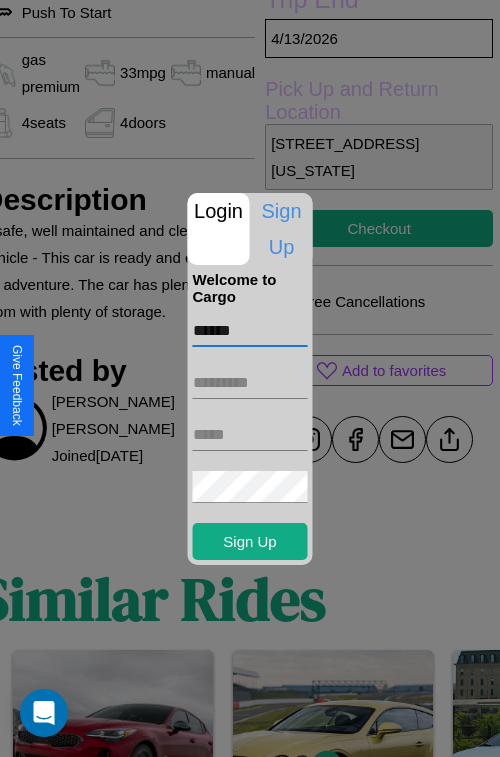 type on "******" 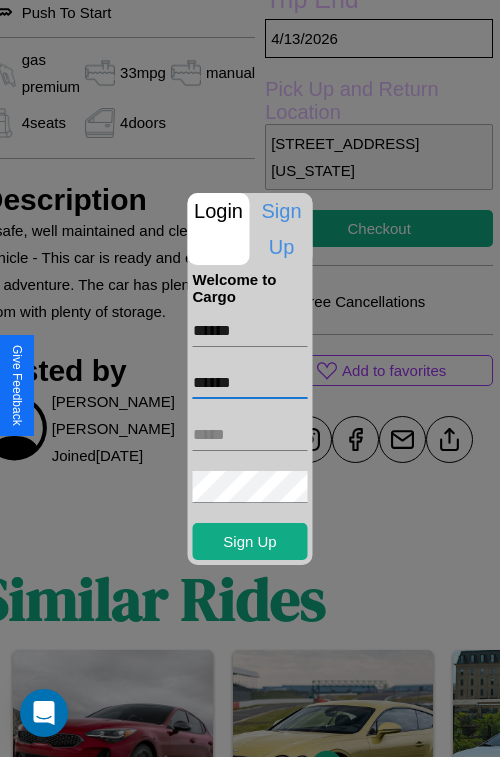 type on "******" 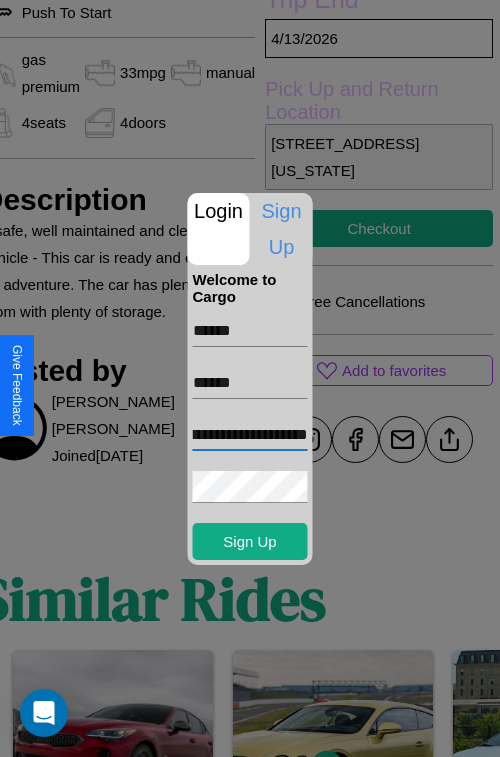 scroll, scrollTop: 0, scrollLeft: 68, axis: horizontal 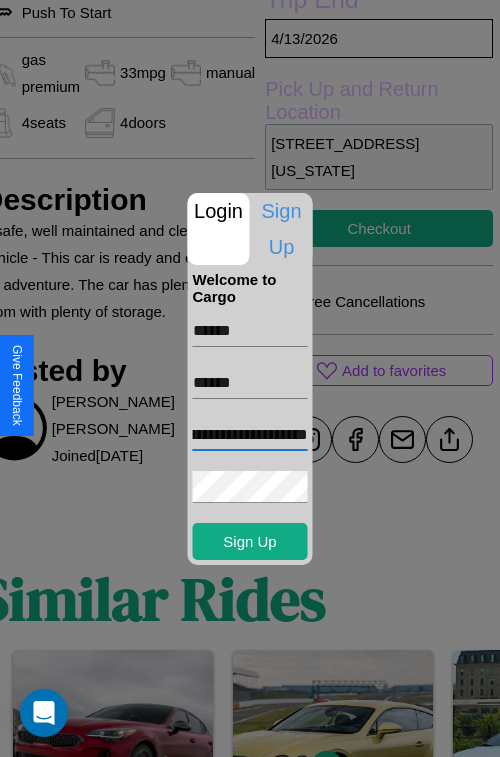 type on "**********" 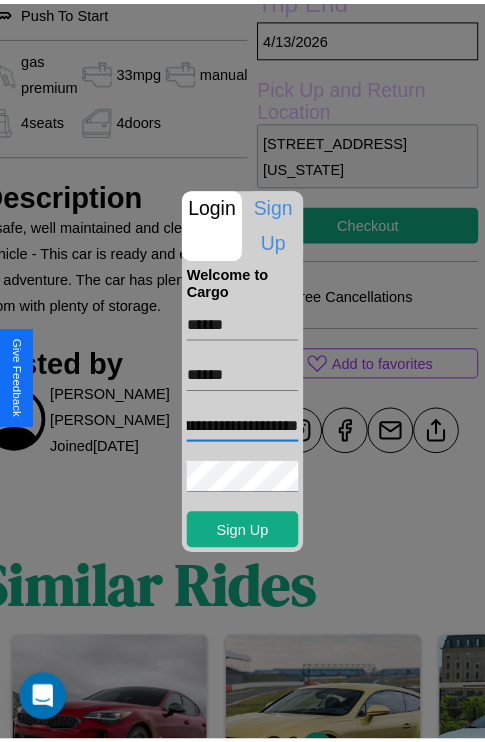 scroll, scrollTop: 0, scrollLeft: 0, axis: both 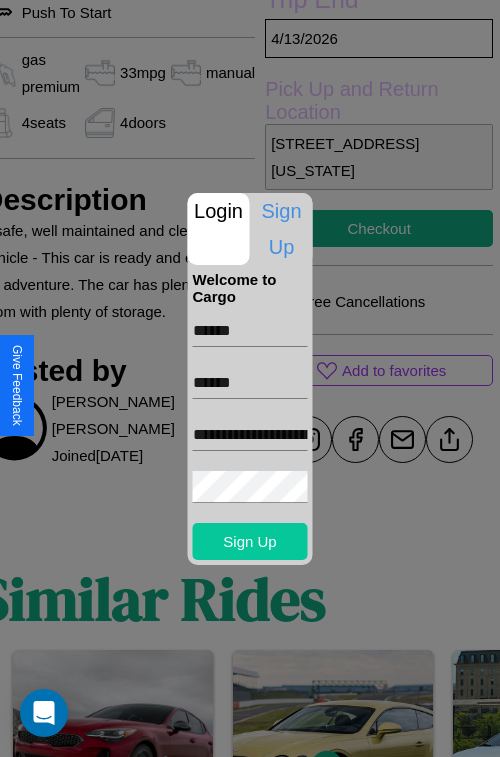 click on "Sign Up" at bounding box center (250, 541) 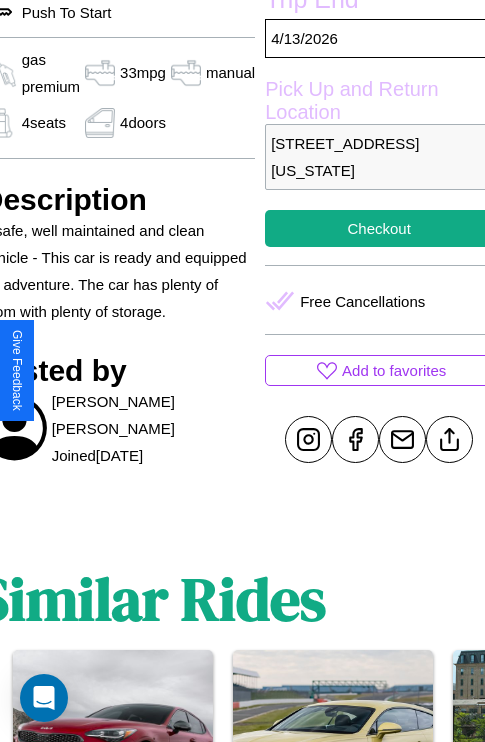 scroll, scrollTop: 641, scrollLeft: 91, axis: both 